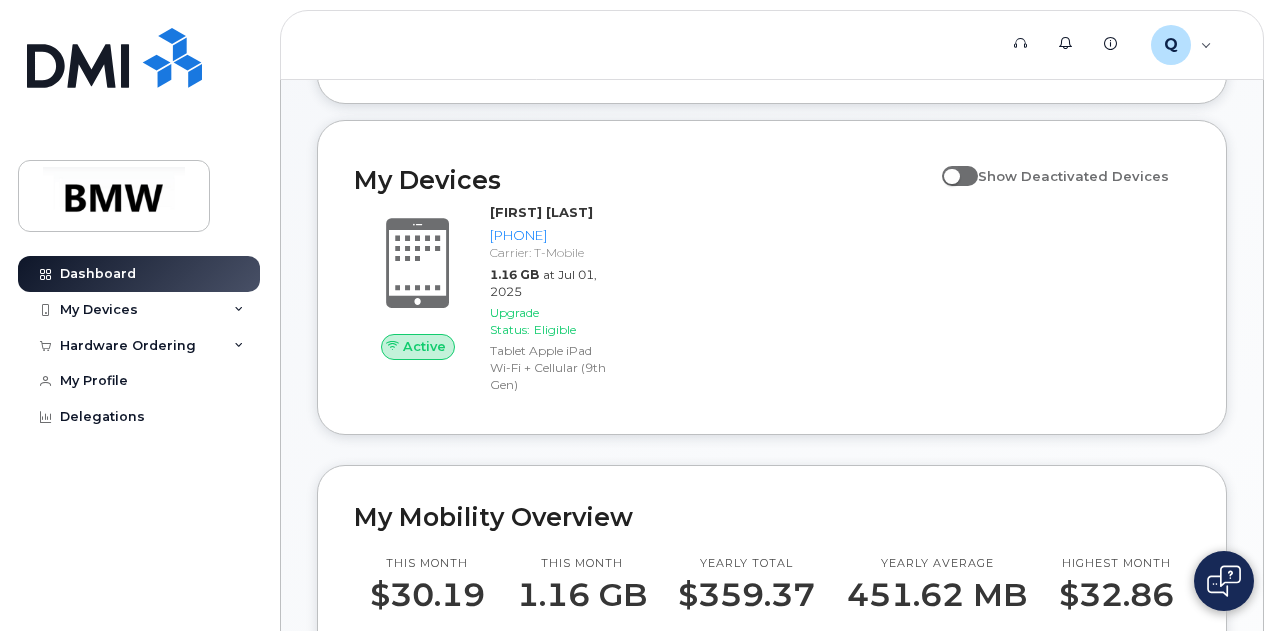 scroll, scrollTop: 200, scrollLeft: 0, axis: vertical 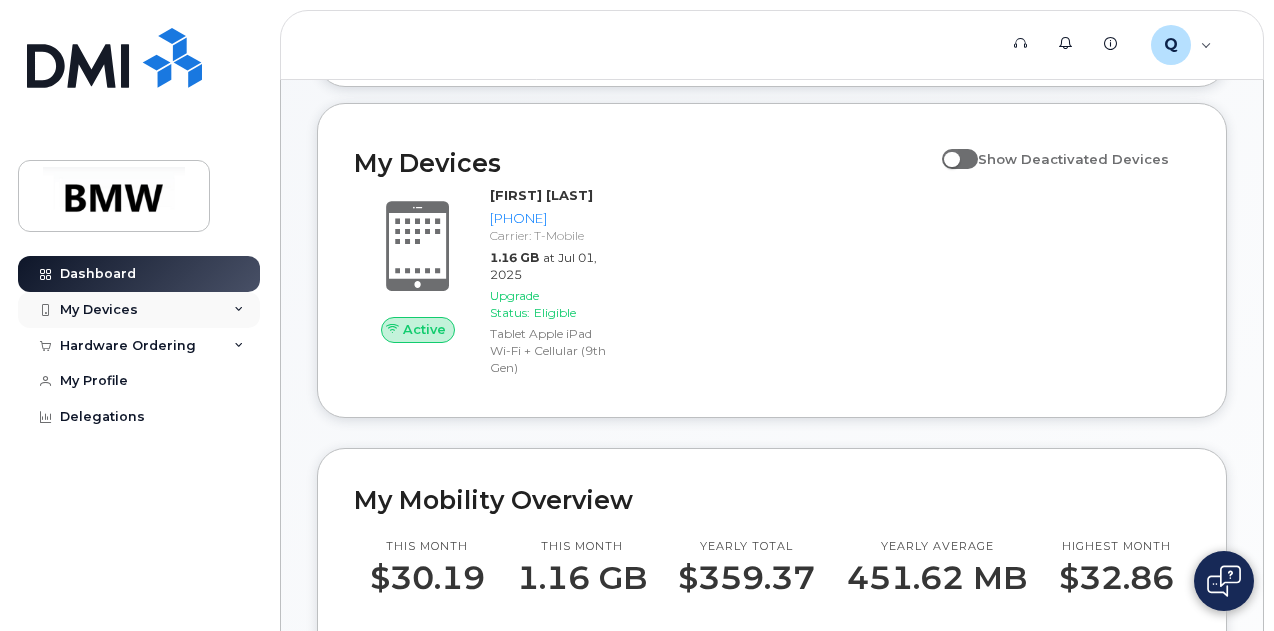click on "My Devices" 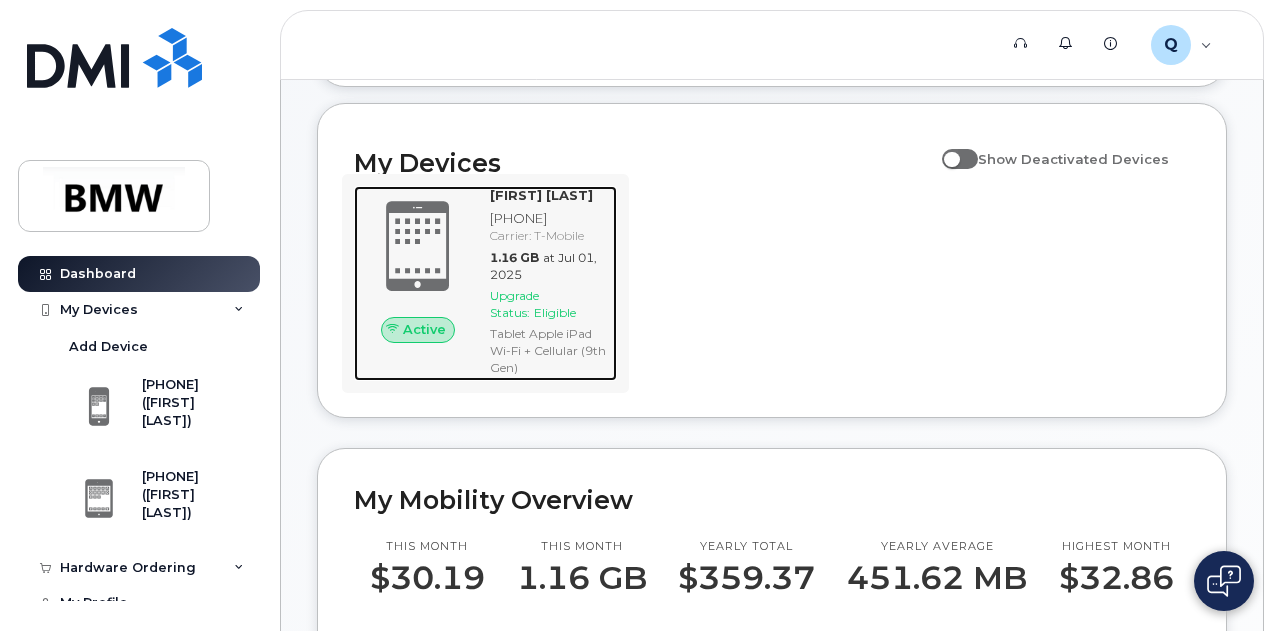 click on "[FIRST] [LAST]" 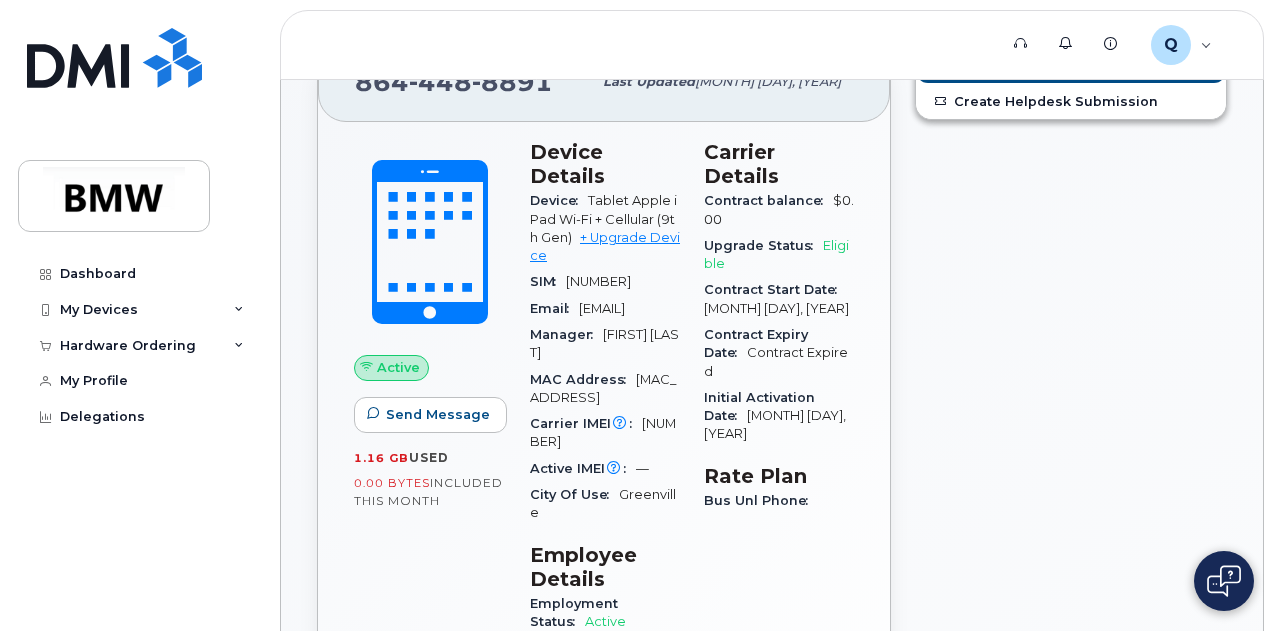 scroll, scrollTop: 0, scrollLeft: 0, axis: both 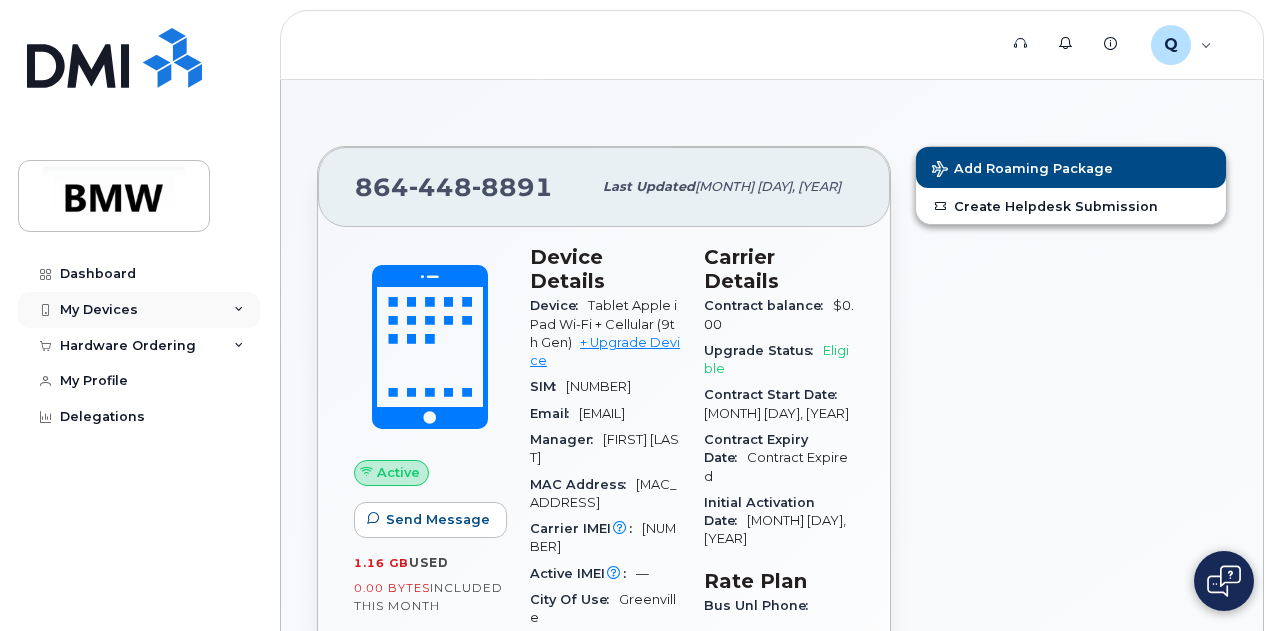 click on "My Devices" 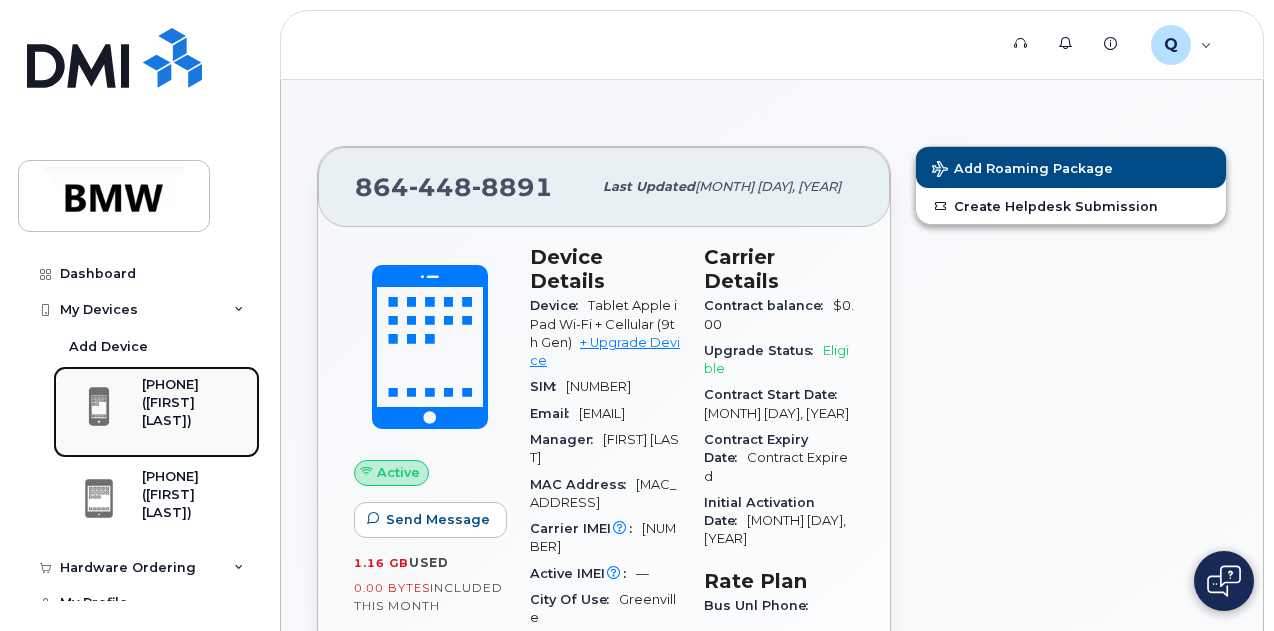 click on "[PHONE]" 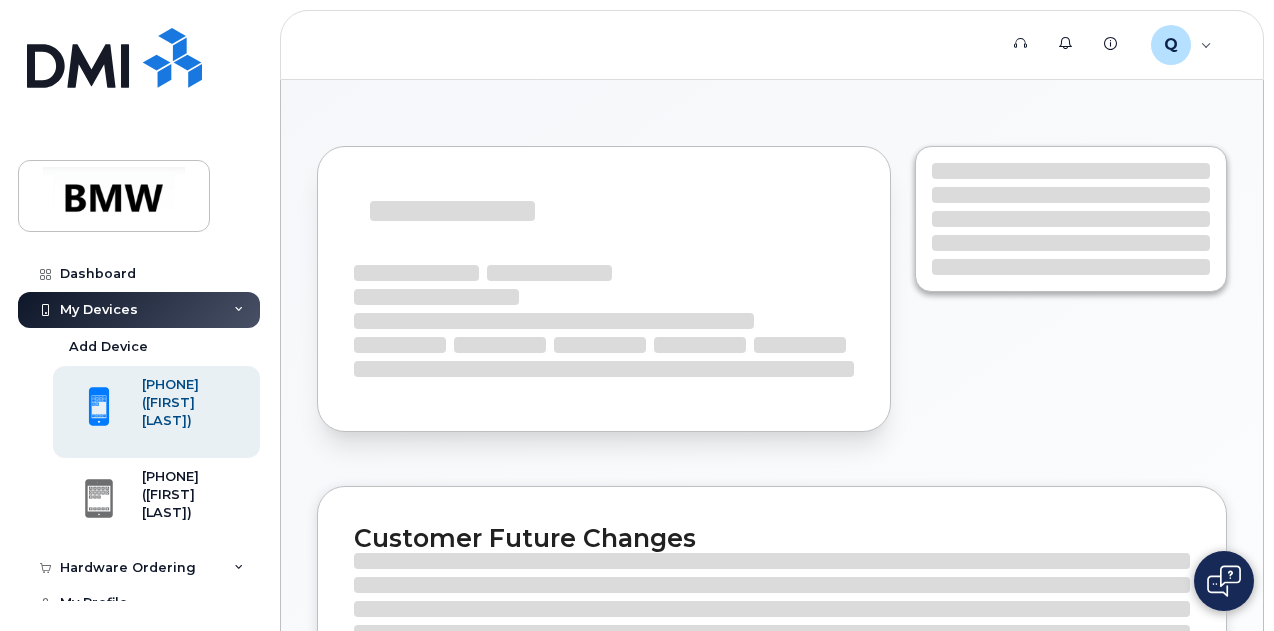 scroll, scrollTop: 0, scrollLeft: 0, axis: both 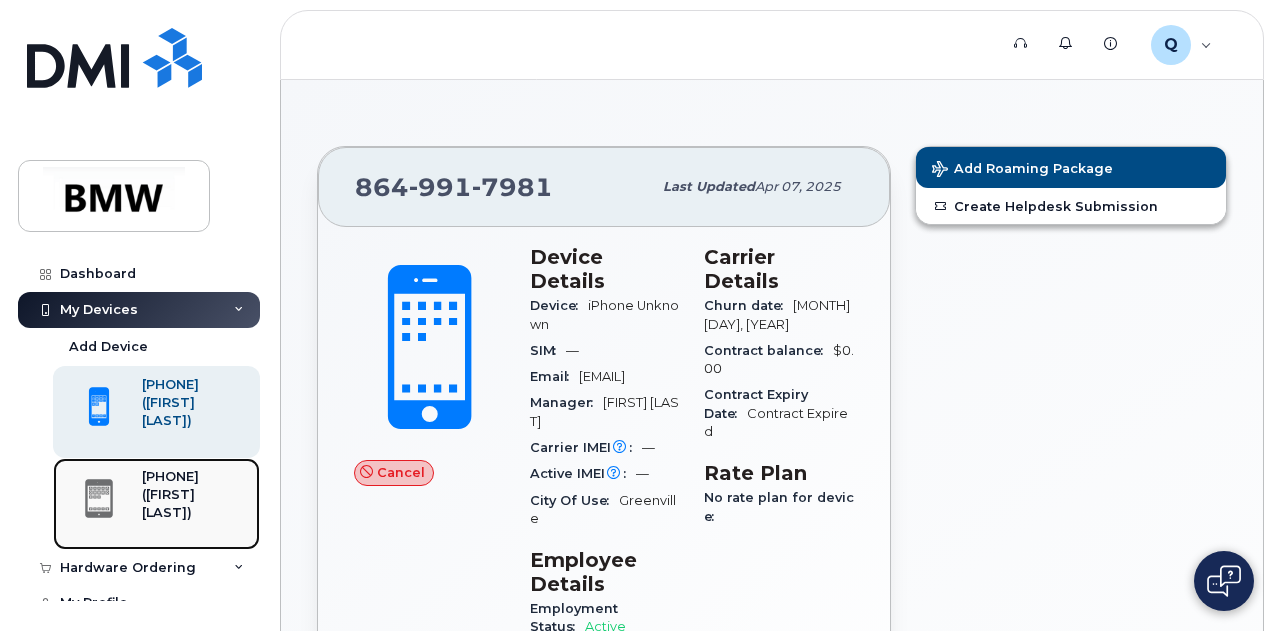 click on "[PHONE]" 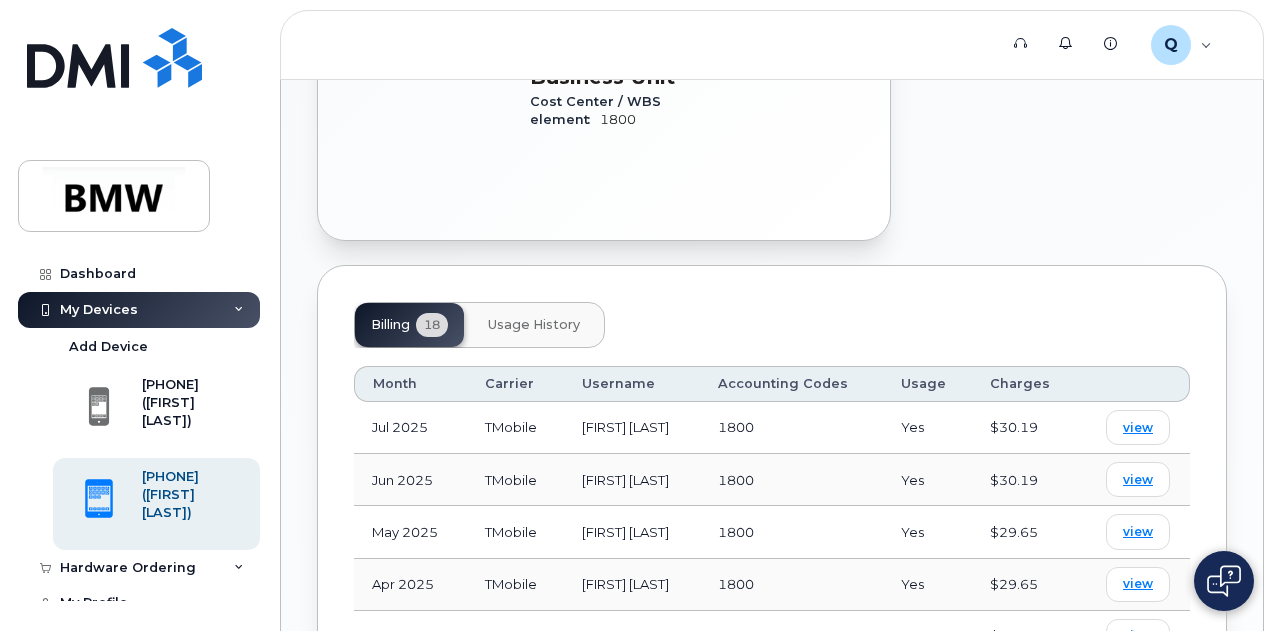 scroll, scrollTop: 900, scrollLeft: 0, axis: vertical 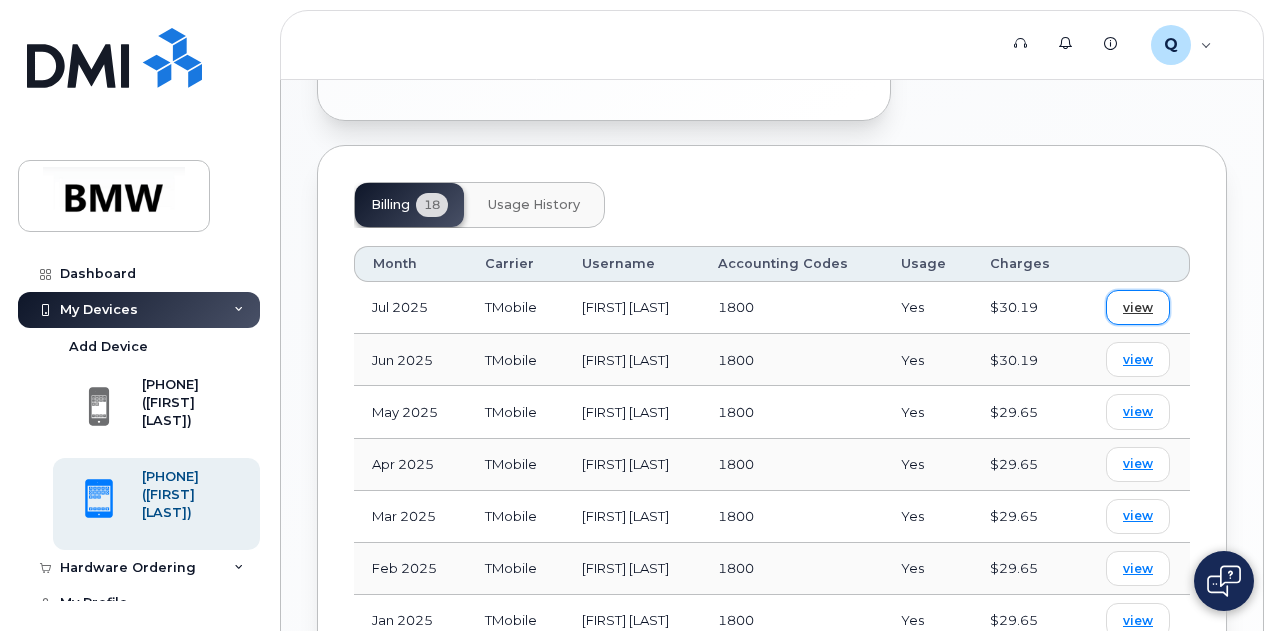 click on "view" 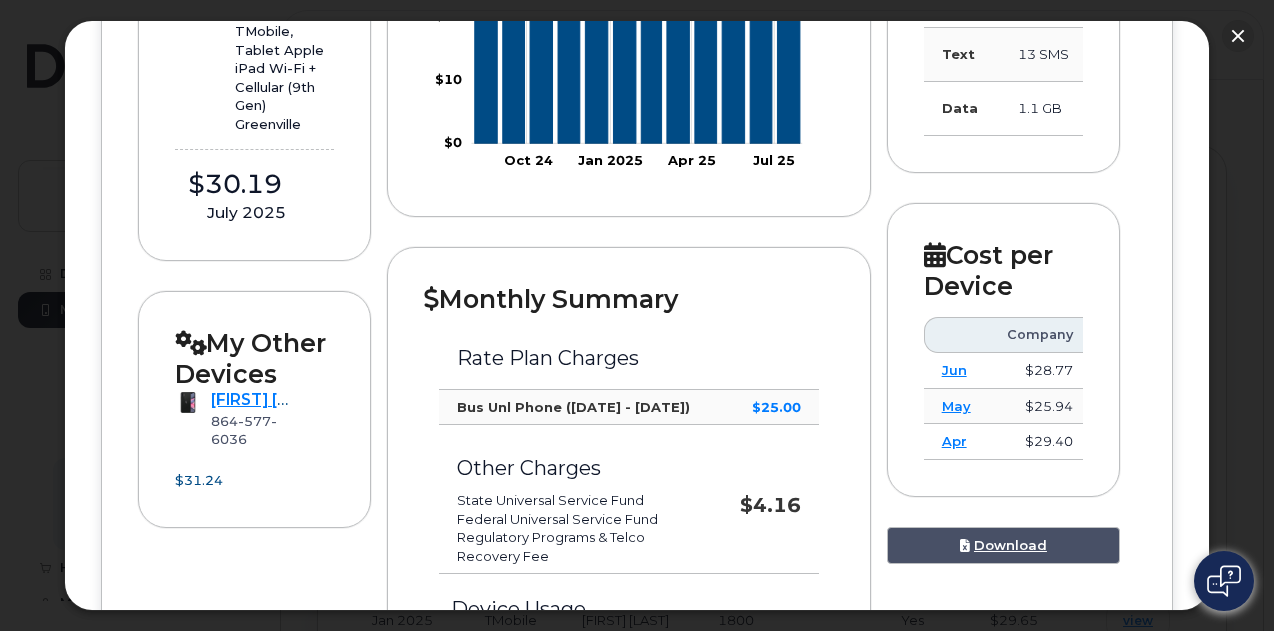 scroll, scrollTop: 200, scrollLeft: 0, axis: vertical 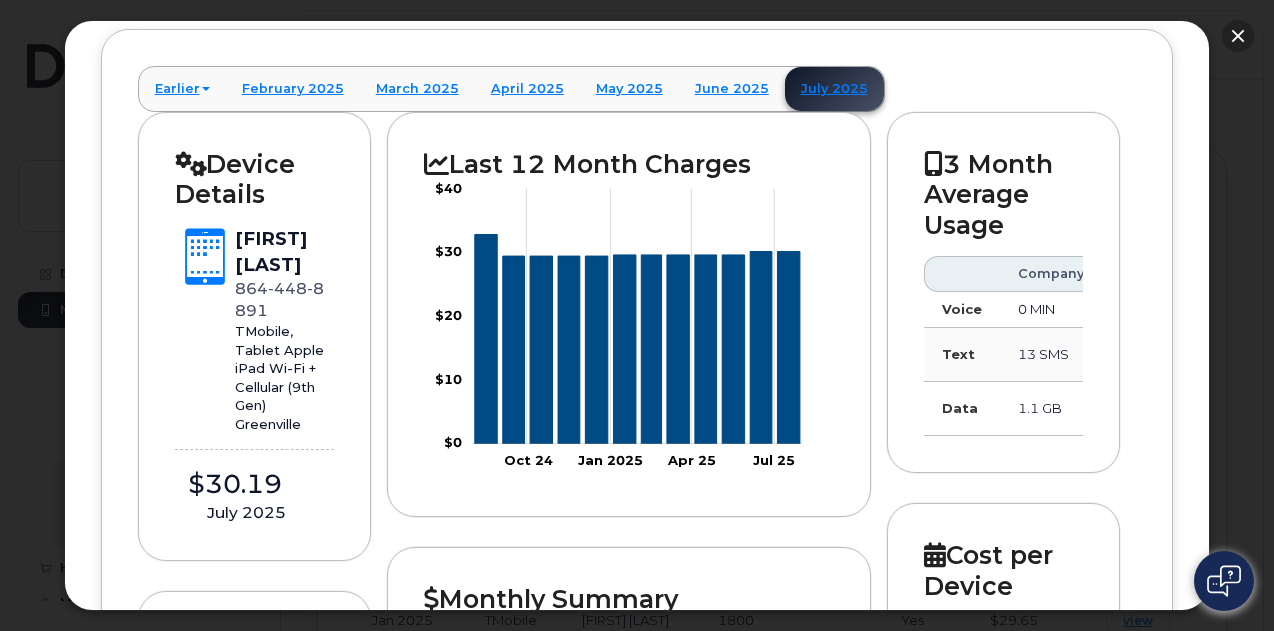 click 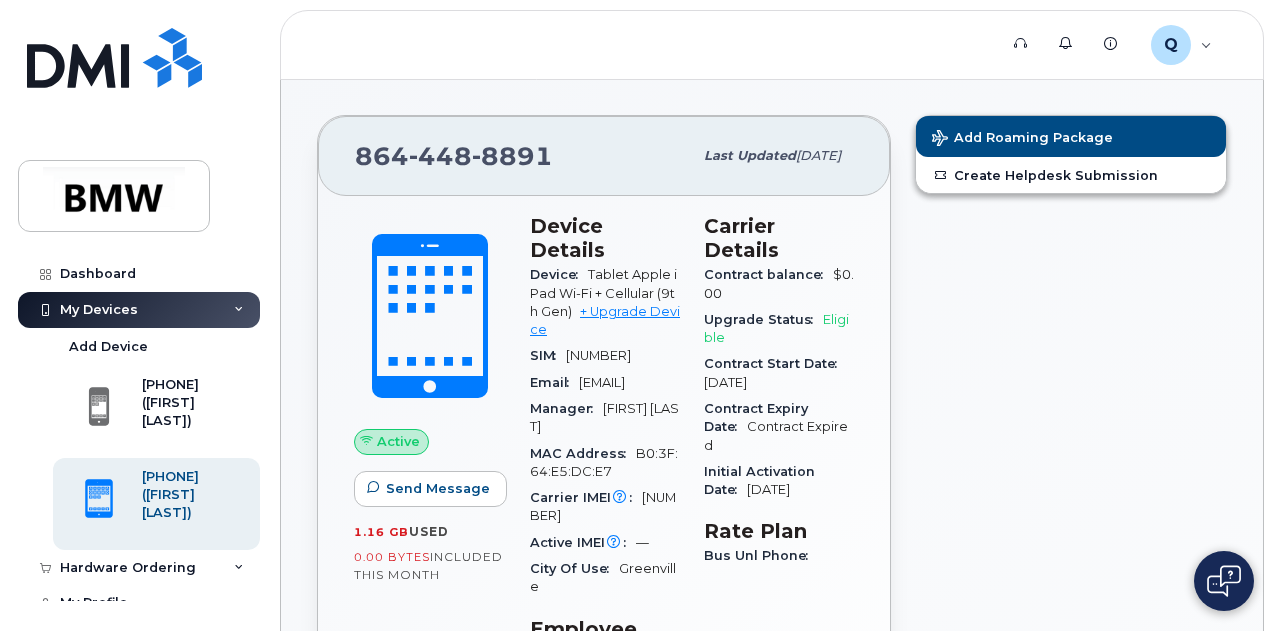 scroll, scrollTop: 0, scrollLeft: 0, axis: both 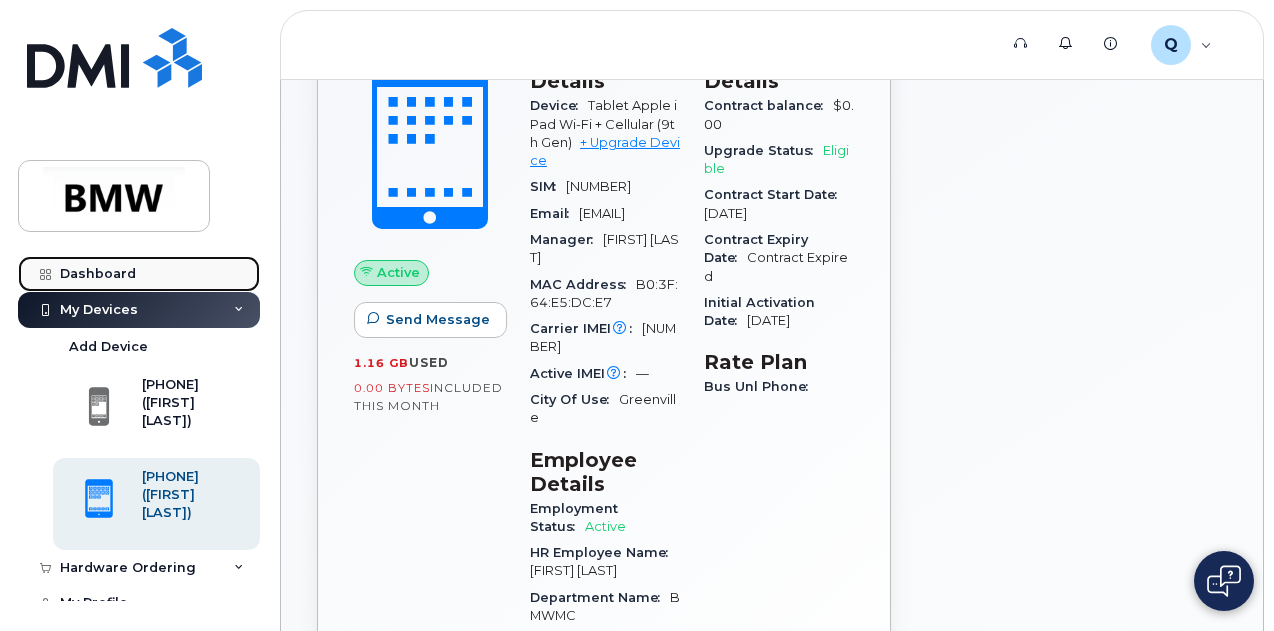 click on "Dashboard" 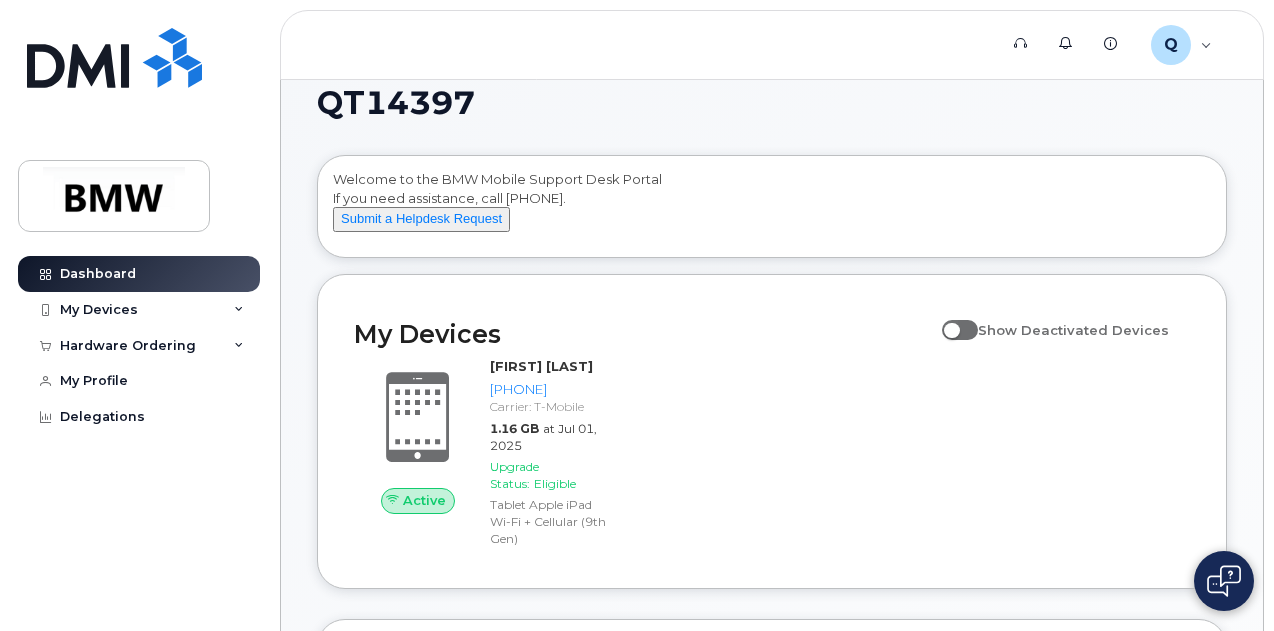 scroll, scrollTop: 0, scrollLeft: 0, axis: both 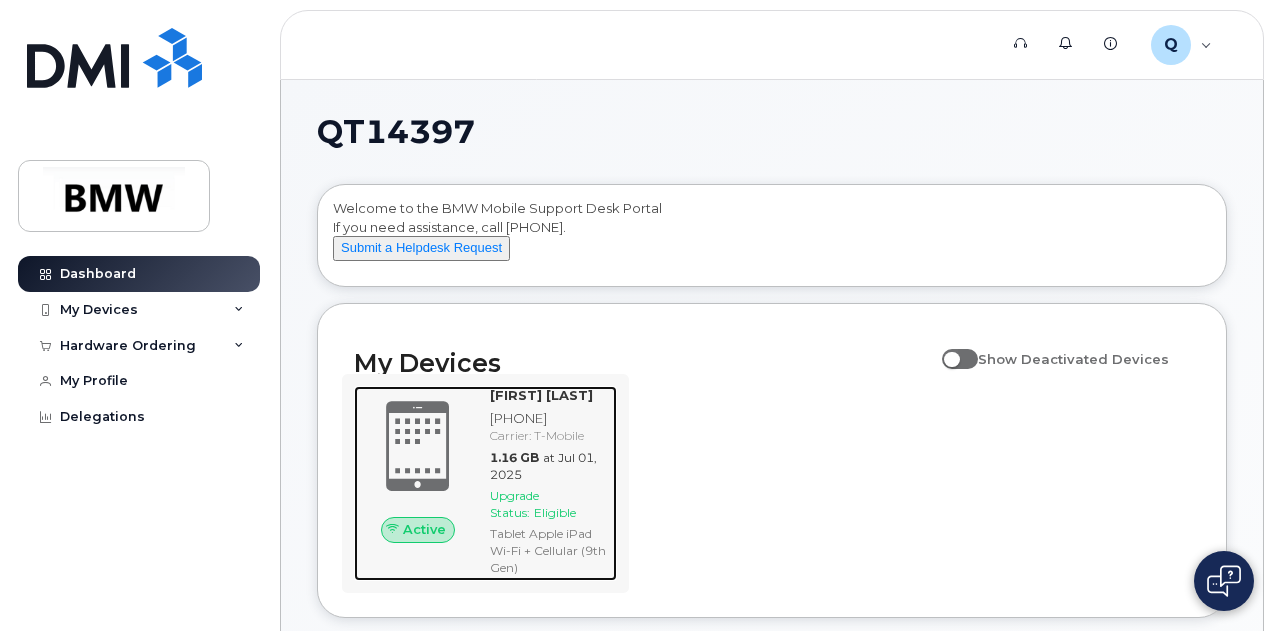 click on "Upgrade Status:" 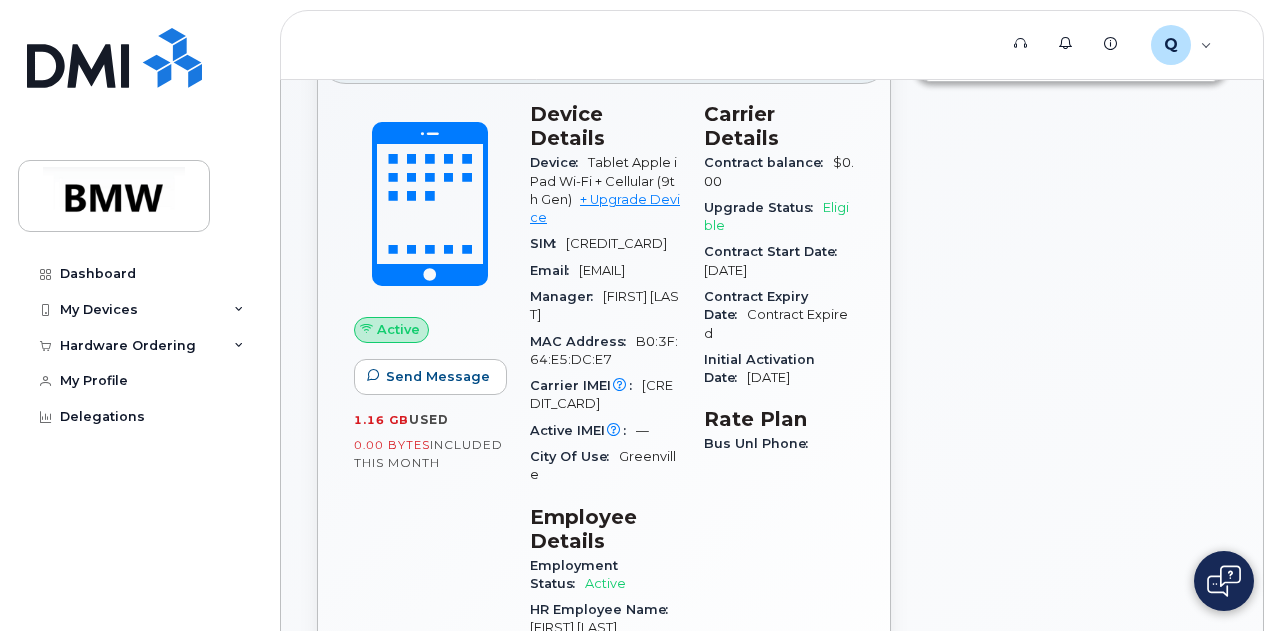 scroll, scrollTop: 0, scrollLeft: 0, axis: both 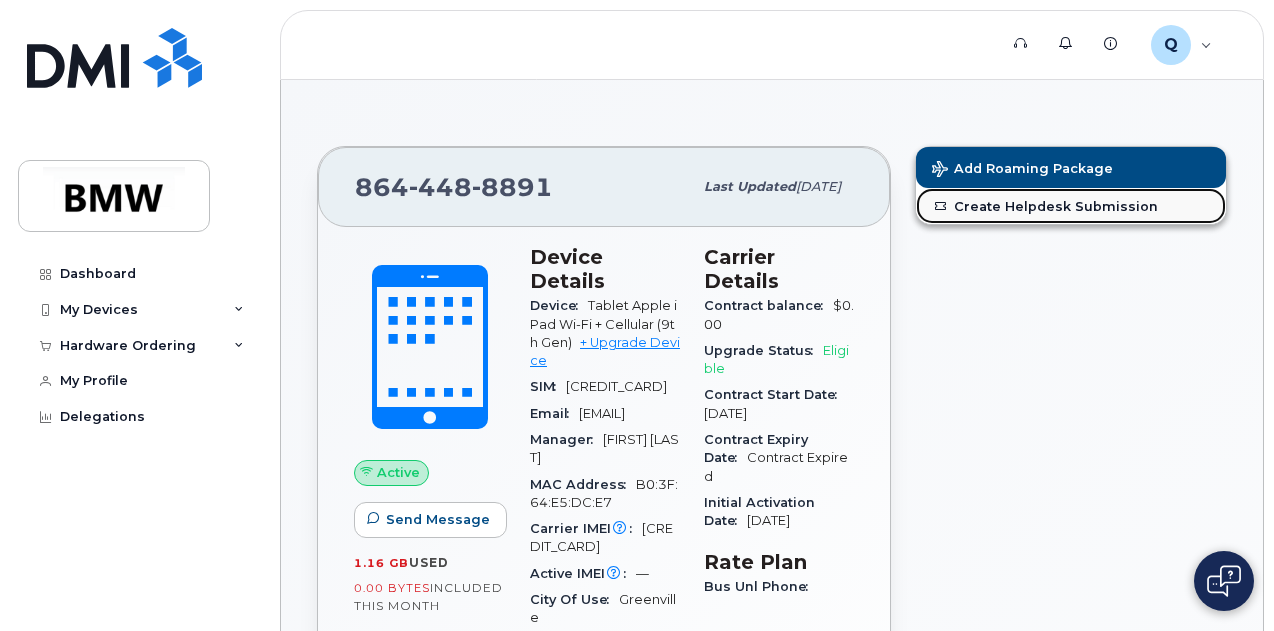 click on "Create Helpdesk Submission" 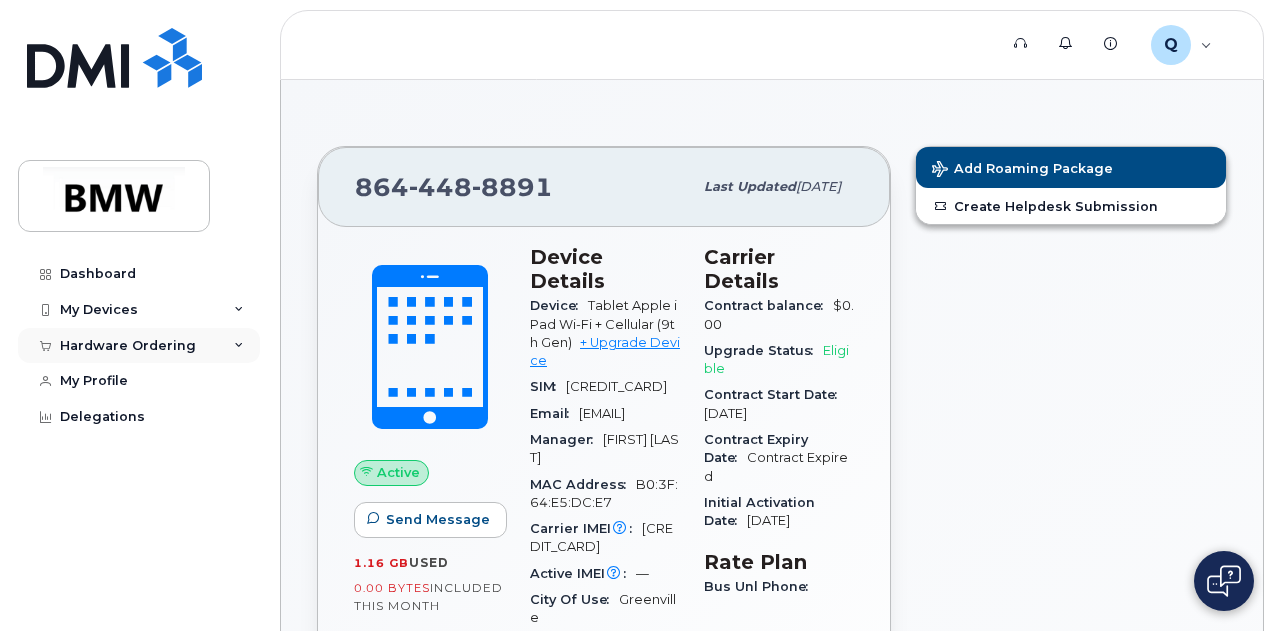click on "Hardware Ordering" 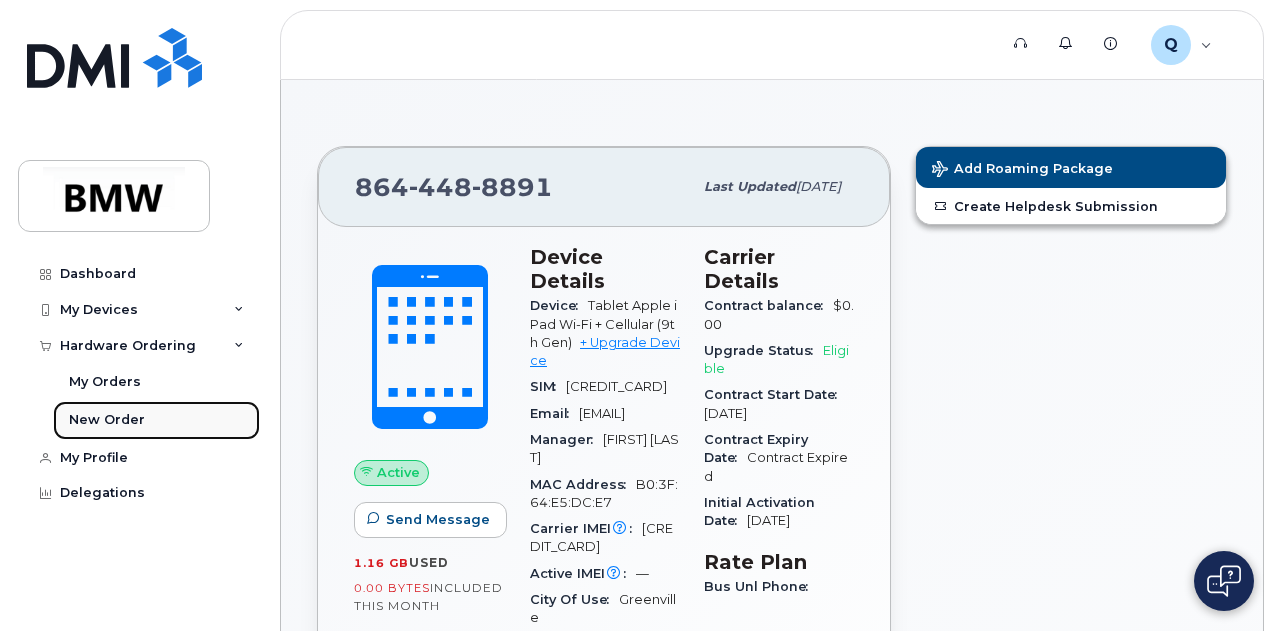 click on "New Order" 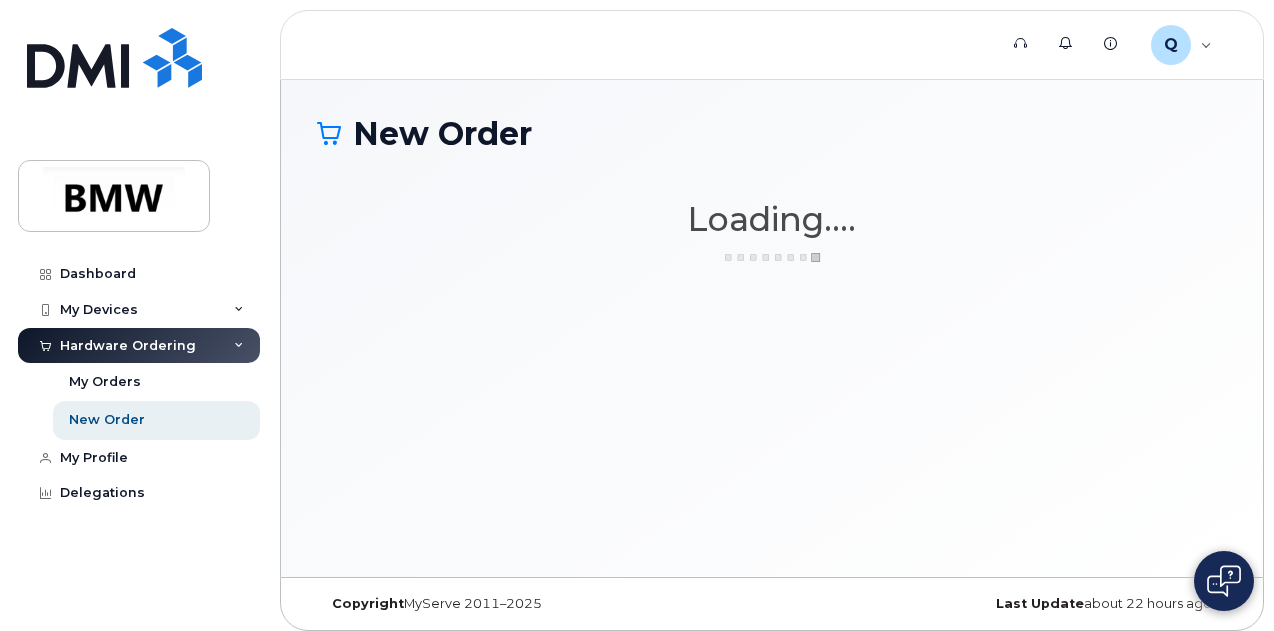scroll, scrollTop: 0, scrollLeft: 0, axis: both 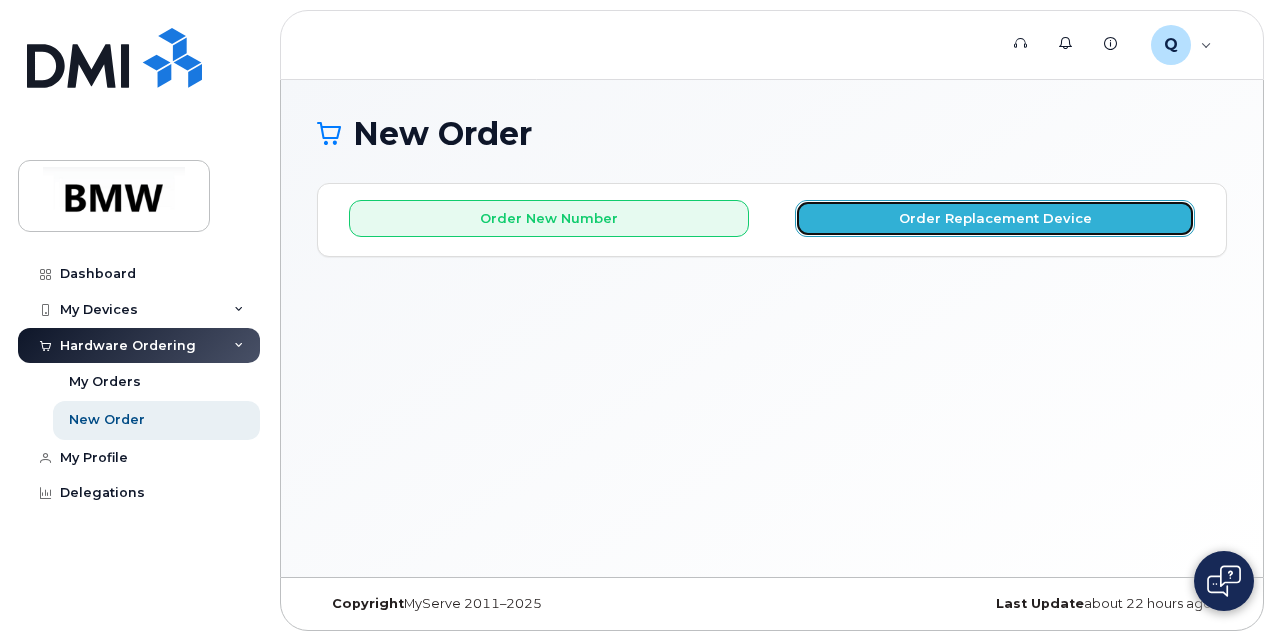 click on "Order Replacement Device" 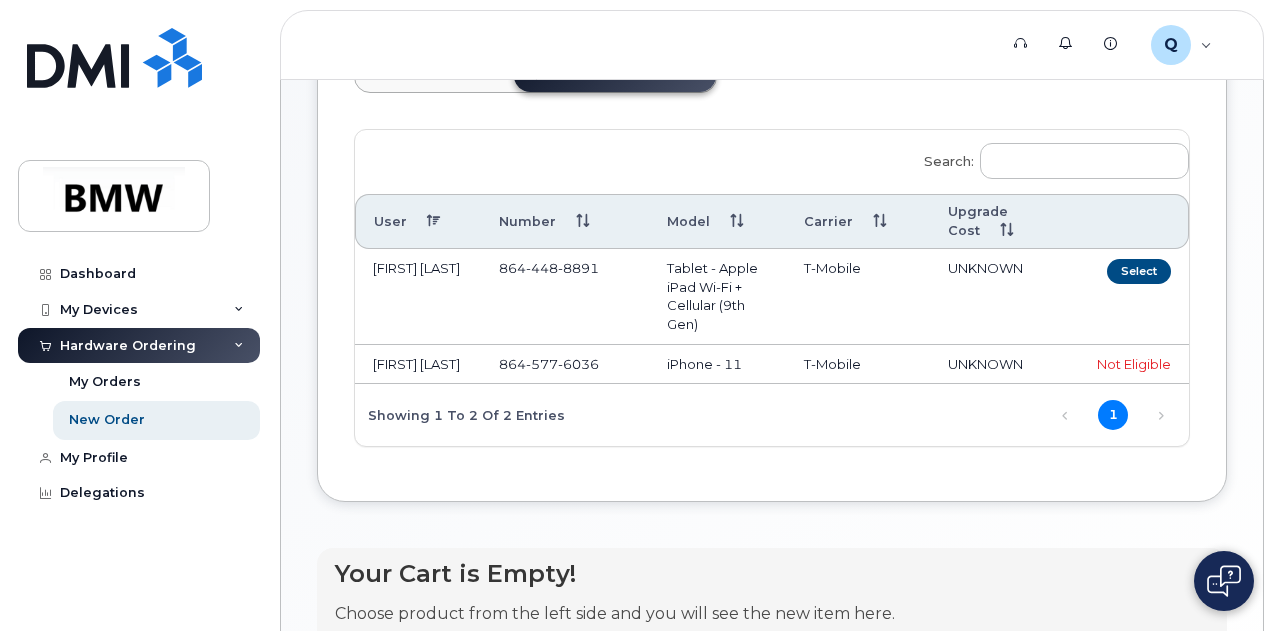 scroll, scrollTop: 208, scrollLeft: 0, axis: vertical 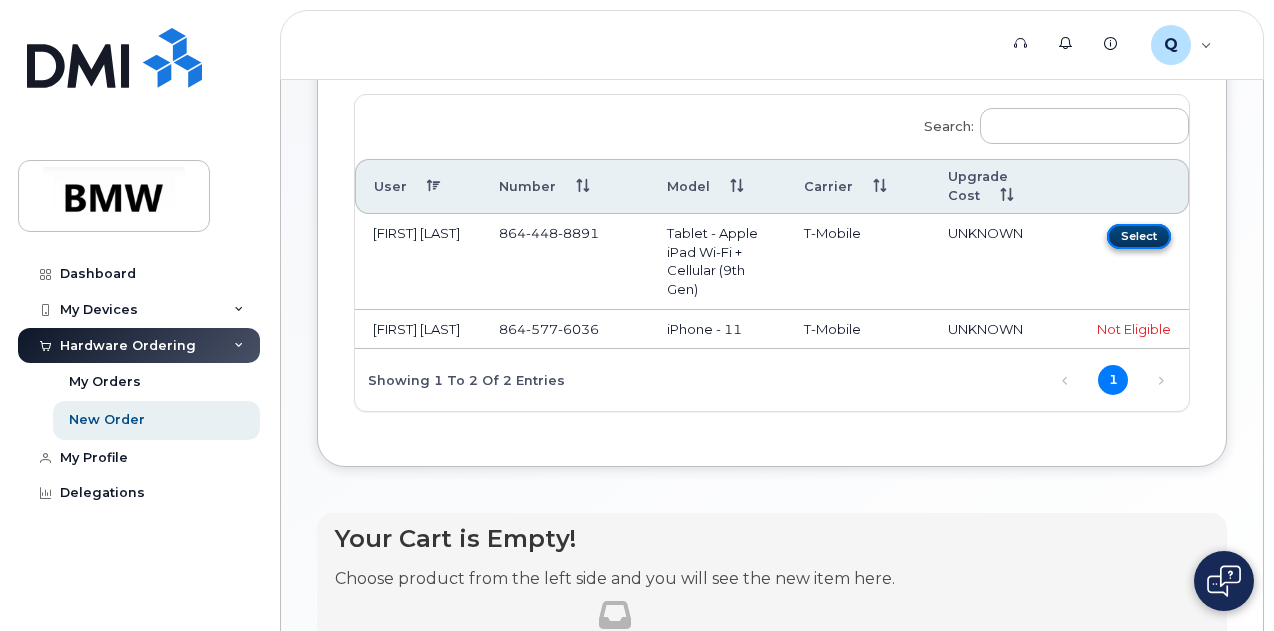 click on "Select" 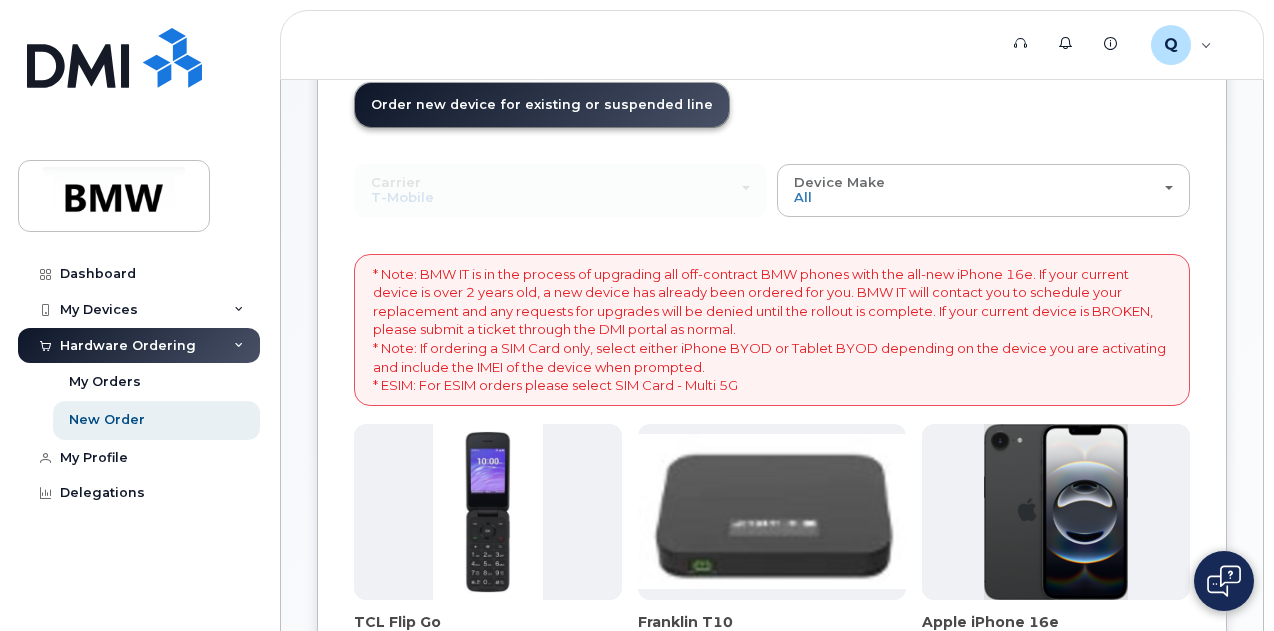 scroll, scrollTop: 108, scrollLeft: 0, axis: vertical 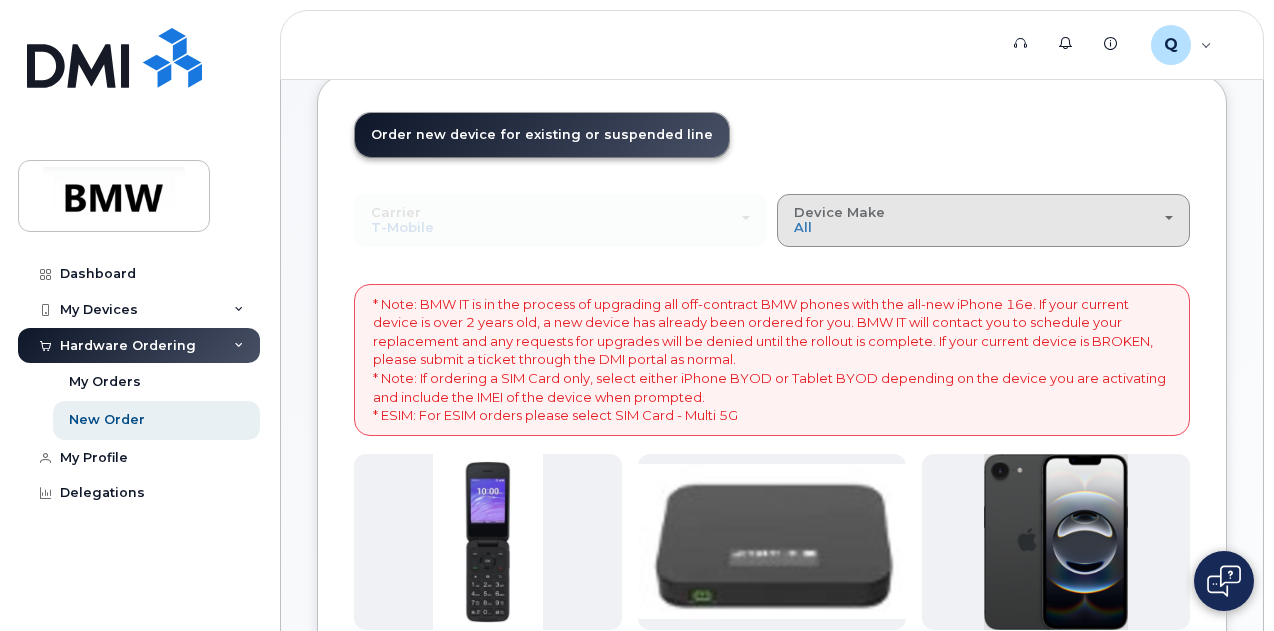 click on "Device Make
All
Cell Phone
iPhone
Modem" 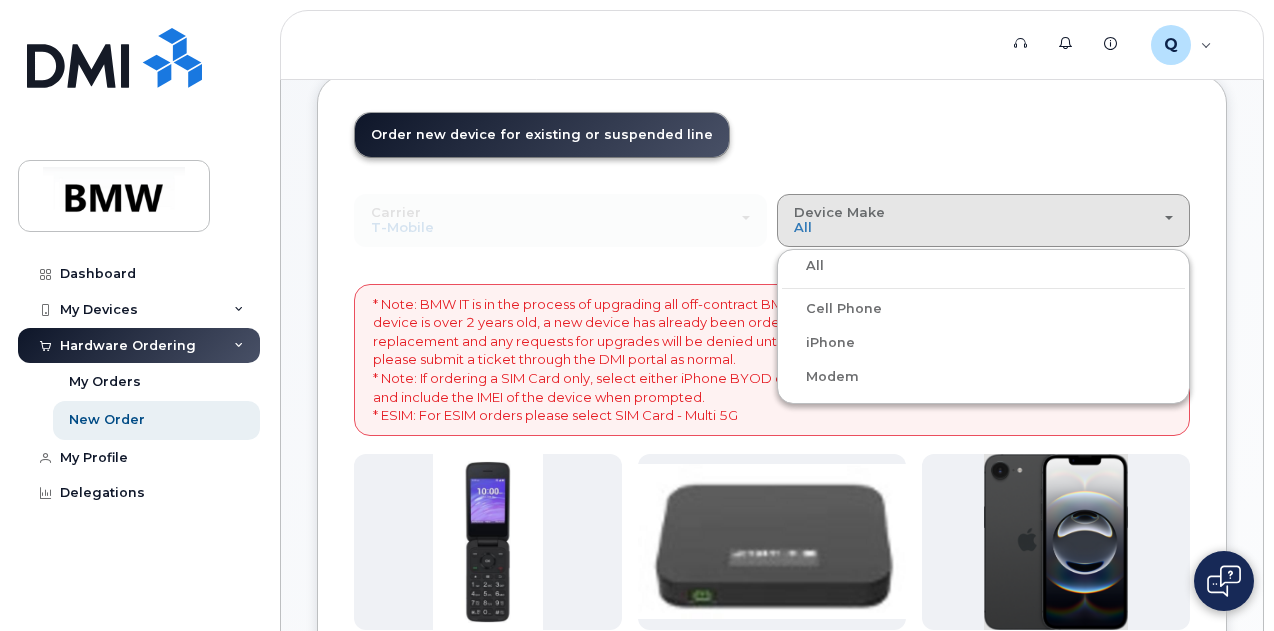 click on "Cell Phone" 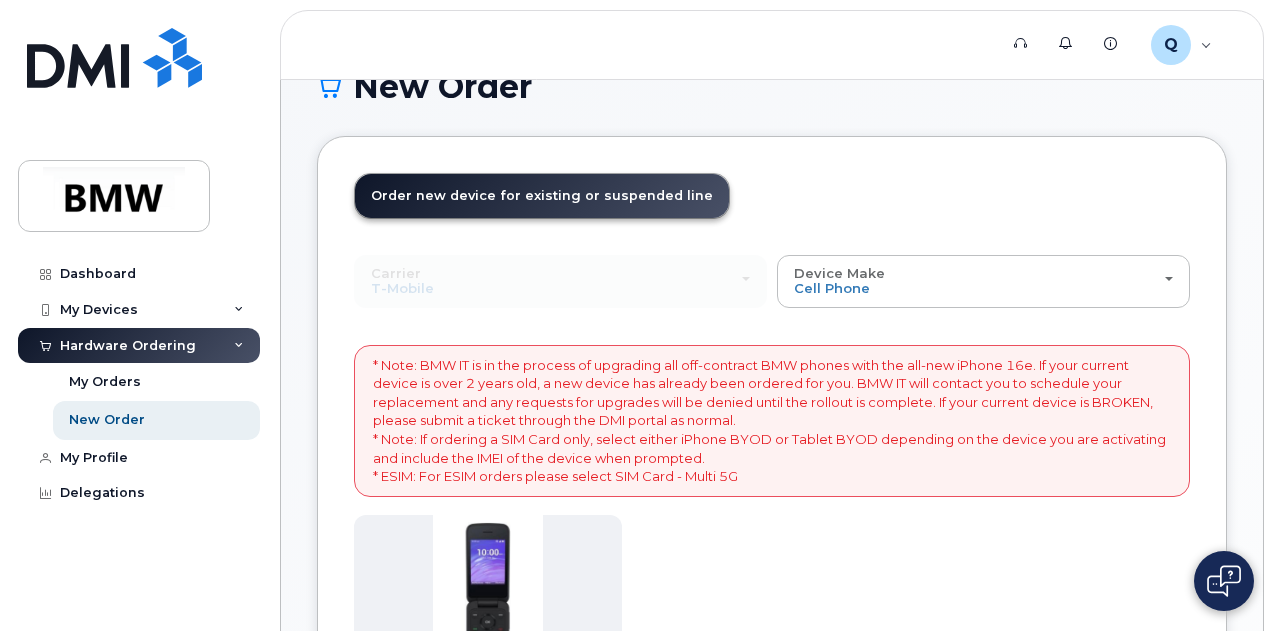 scroll, scrollTop: 108, scrollLeft: 0, axis: vertical 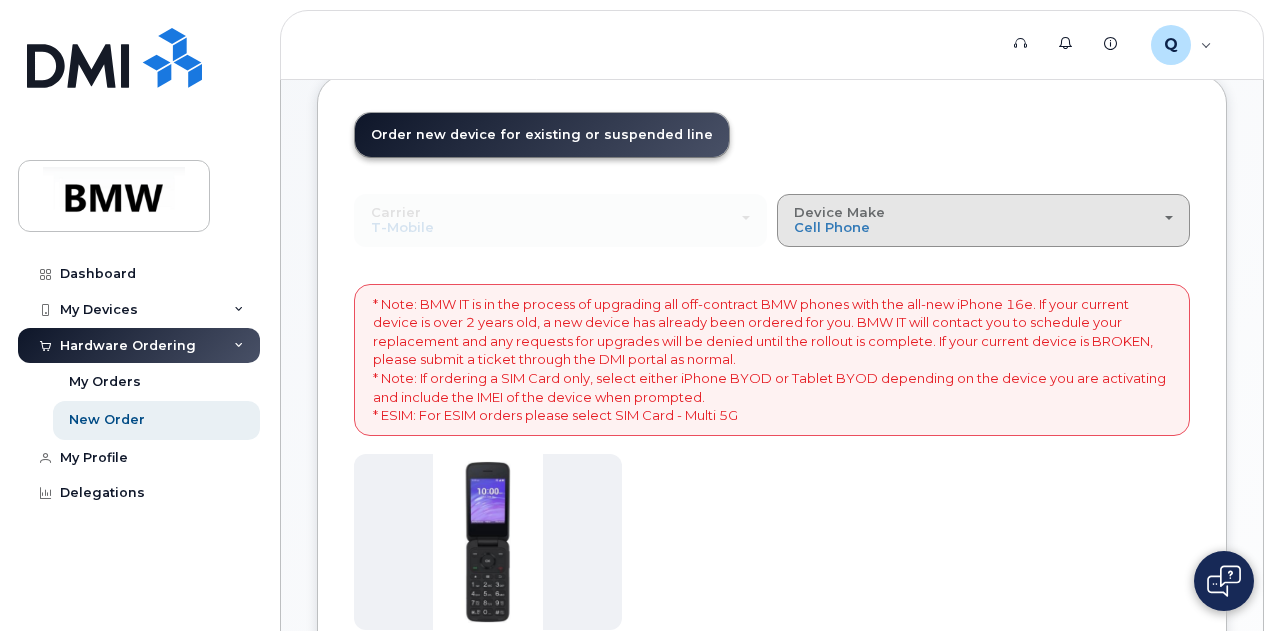 click 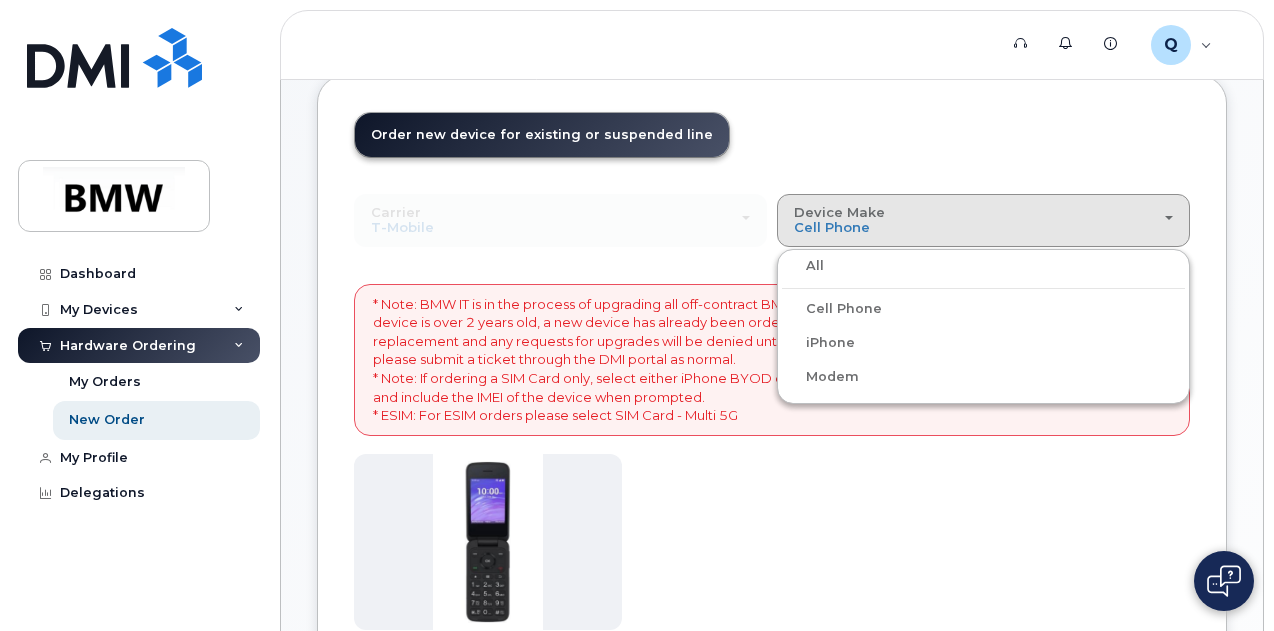 click on "iPhone" 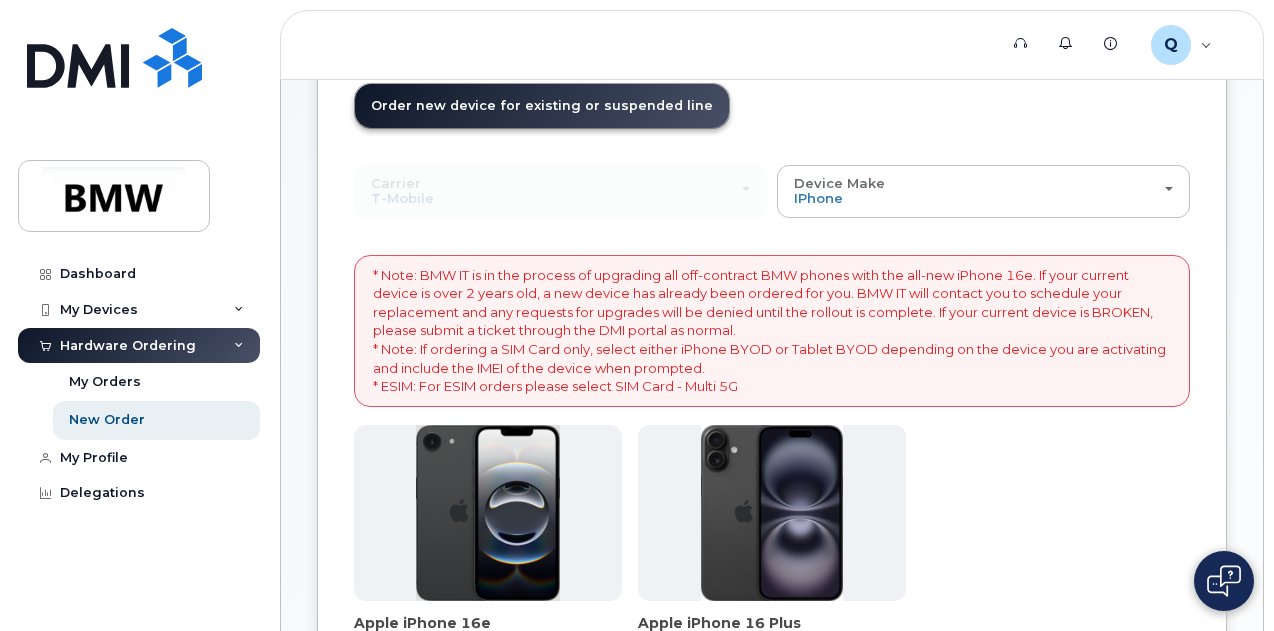scroll, scrollTop: 108, scrollLeft: 0, axis: vertical 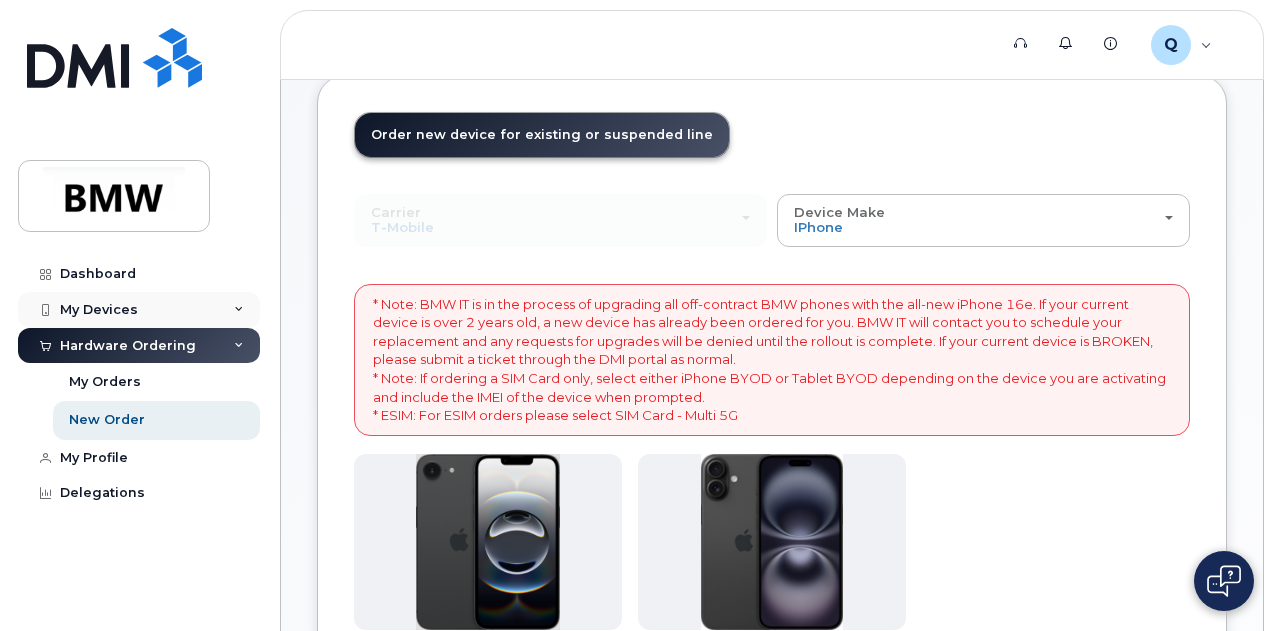 click on "My Devices" 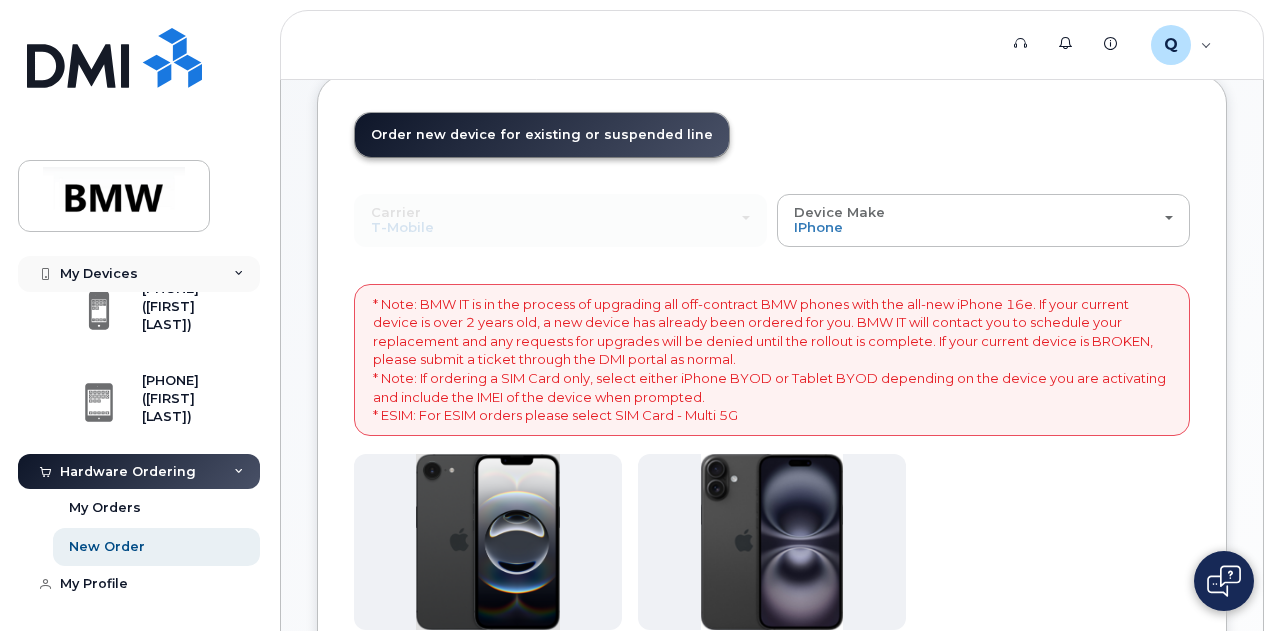 scroll, scrollTop: 131, scrollLeft: 0, axis: vertical 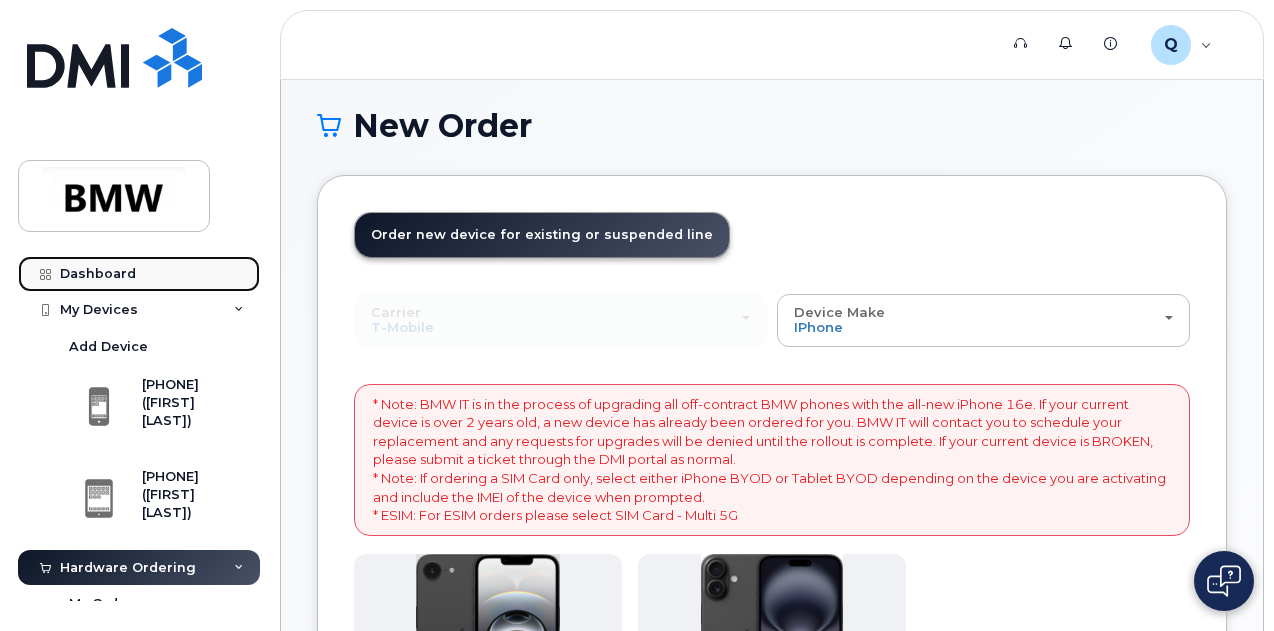 click on "Dashboard" 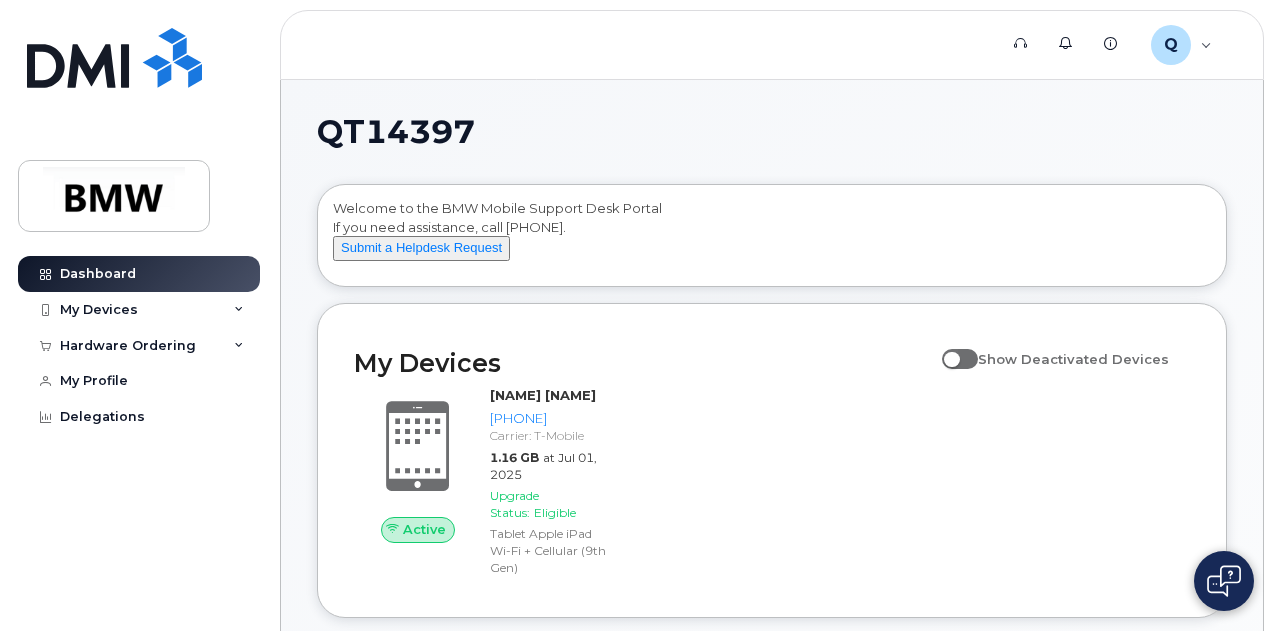 scroll, scrollTop: 0, scrollLeft: 0, axis: both 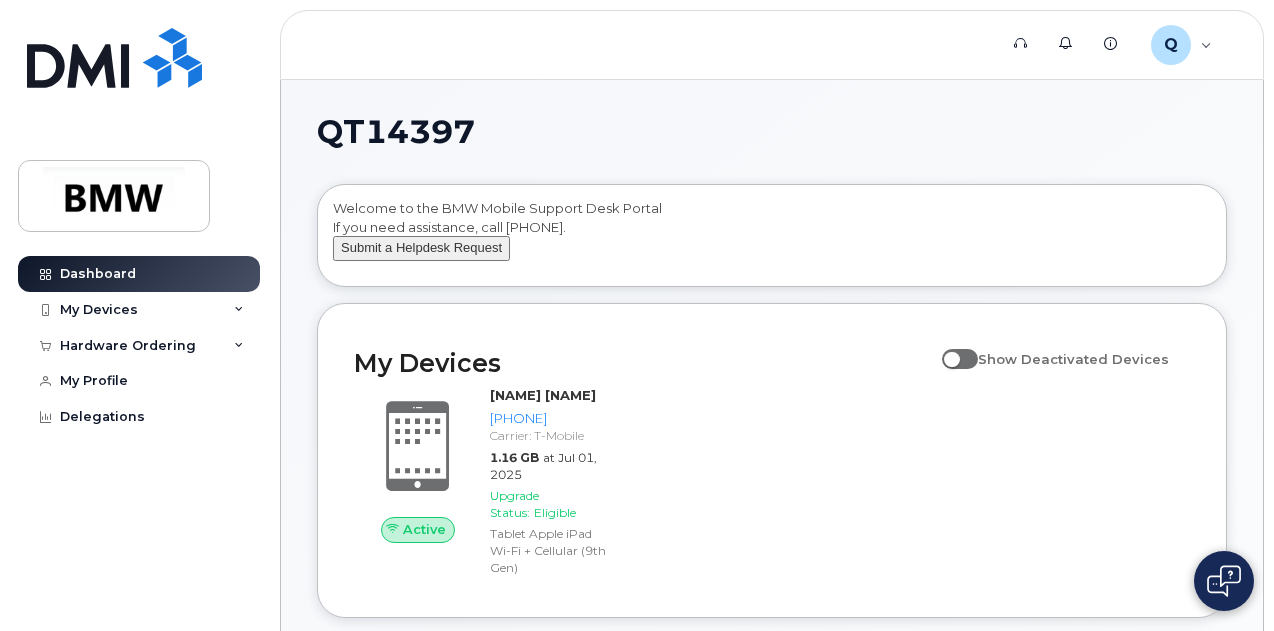 click on "Submit a Helpdesk Request" 